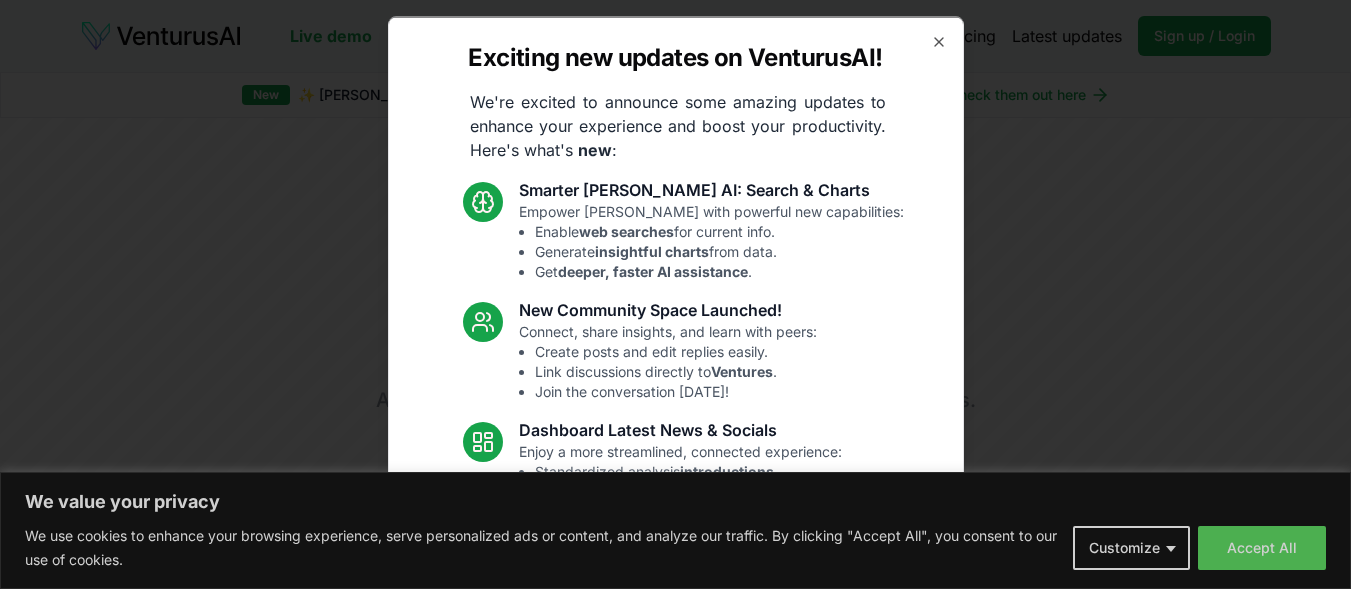 scroll, scrollTop: 0, scrollLeft: 0, axis: both 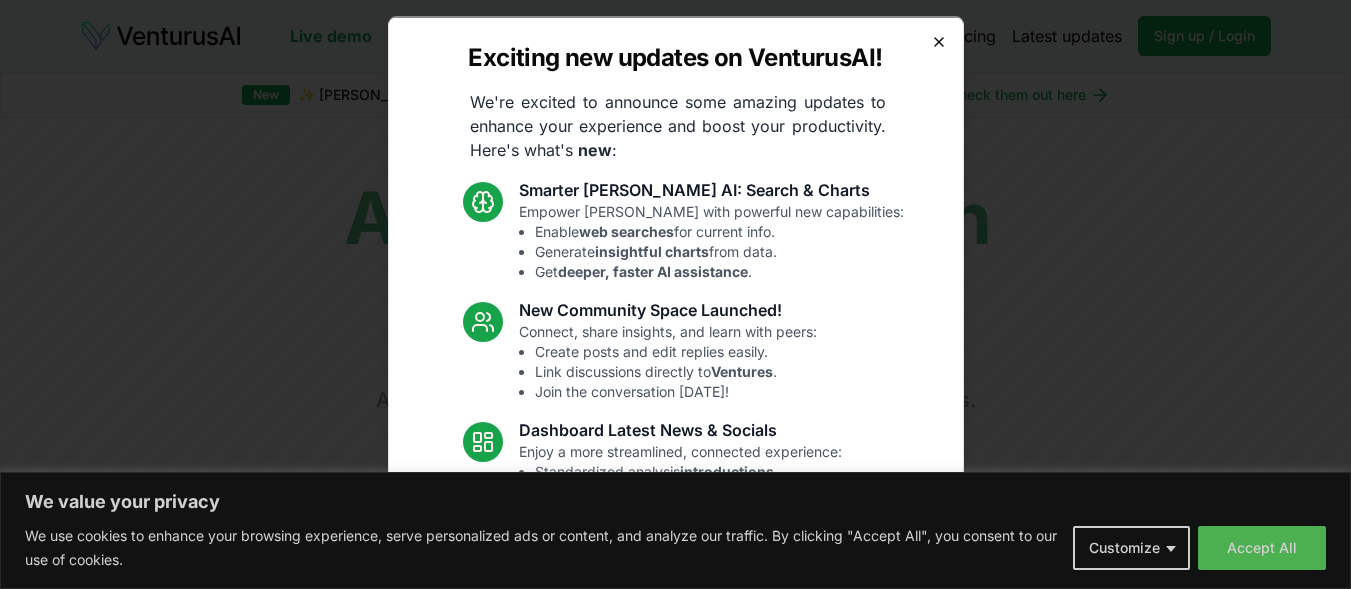 click 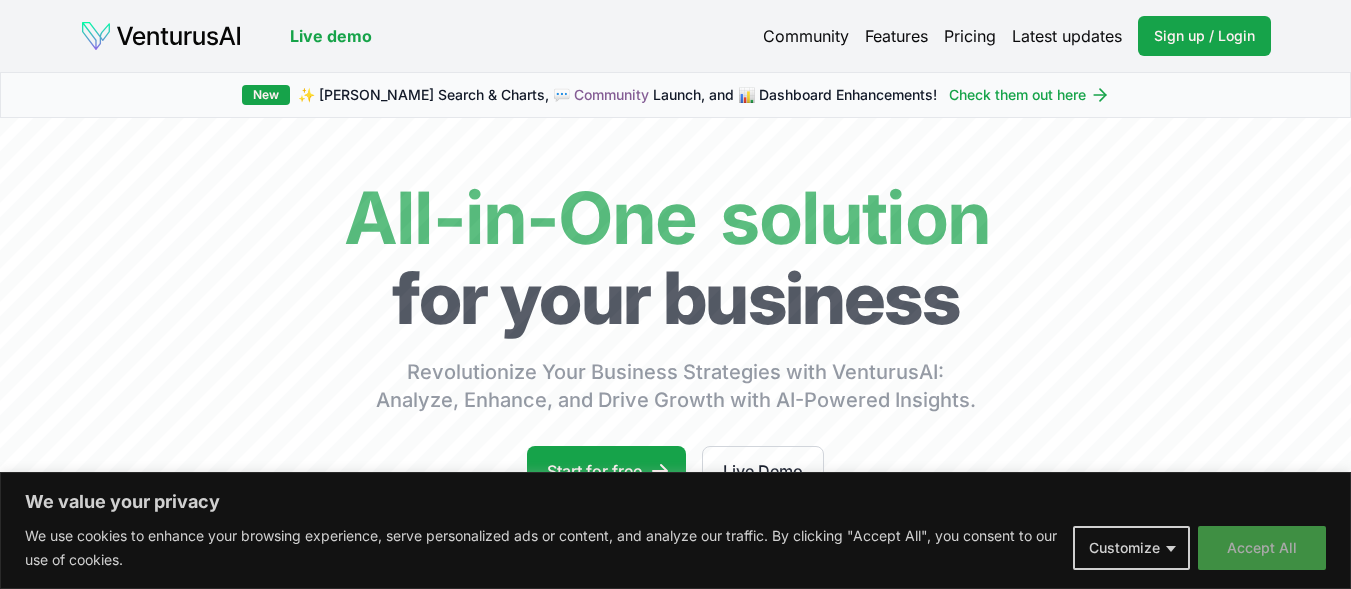 click on "Accept All" at bounding box center (1262, 548) 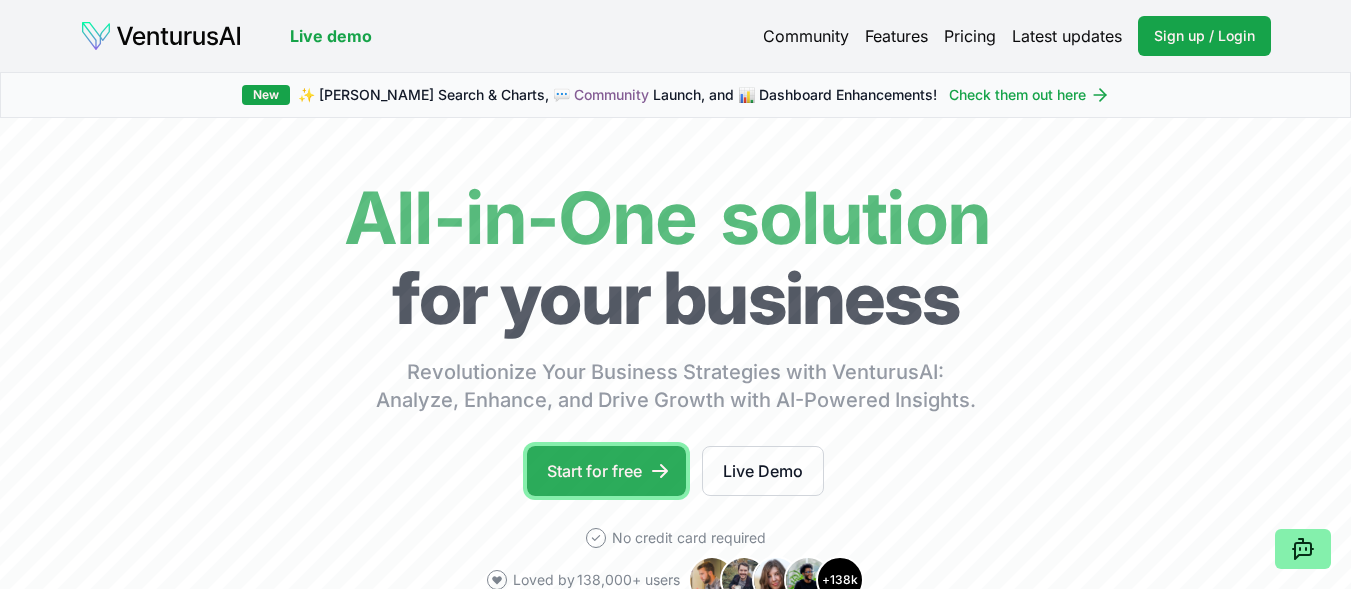 click on "Start for free" at bounding box center (606, 471) 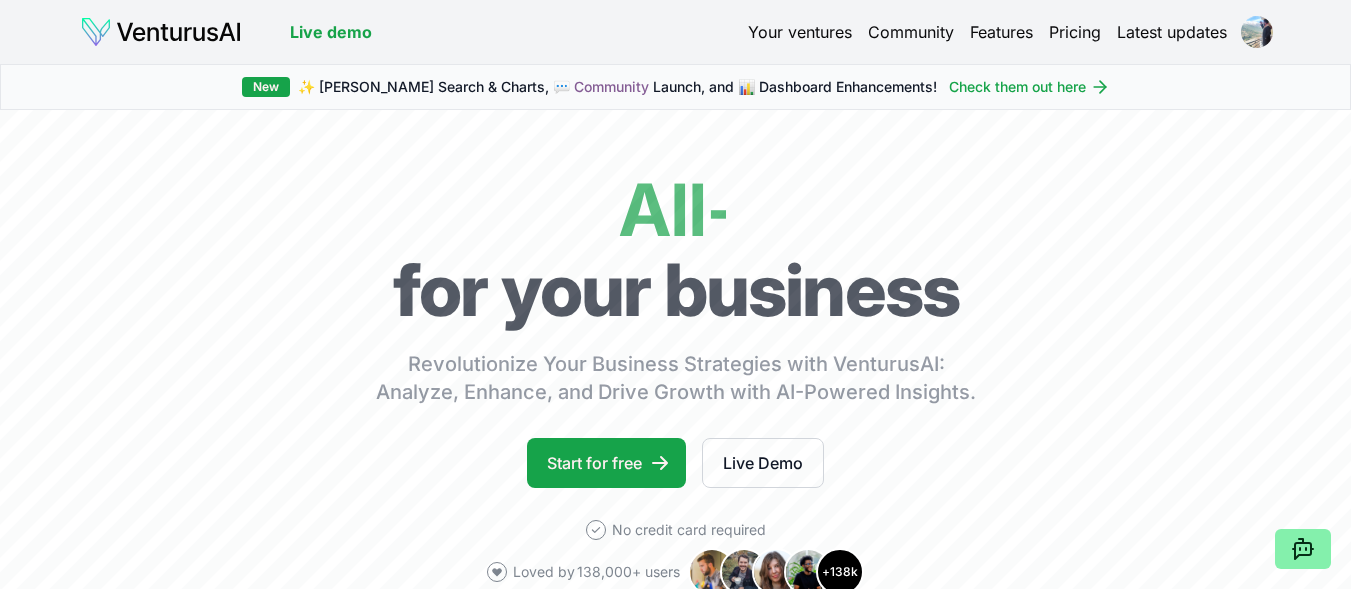 click on "Start for free" at bounding box center [606, 463] 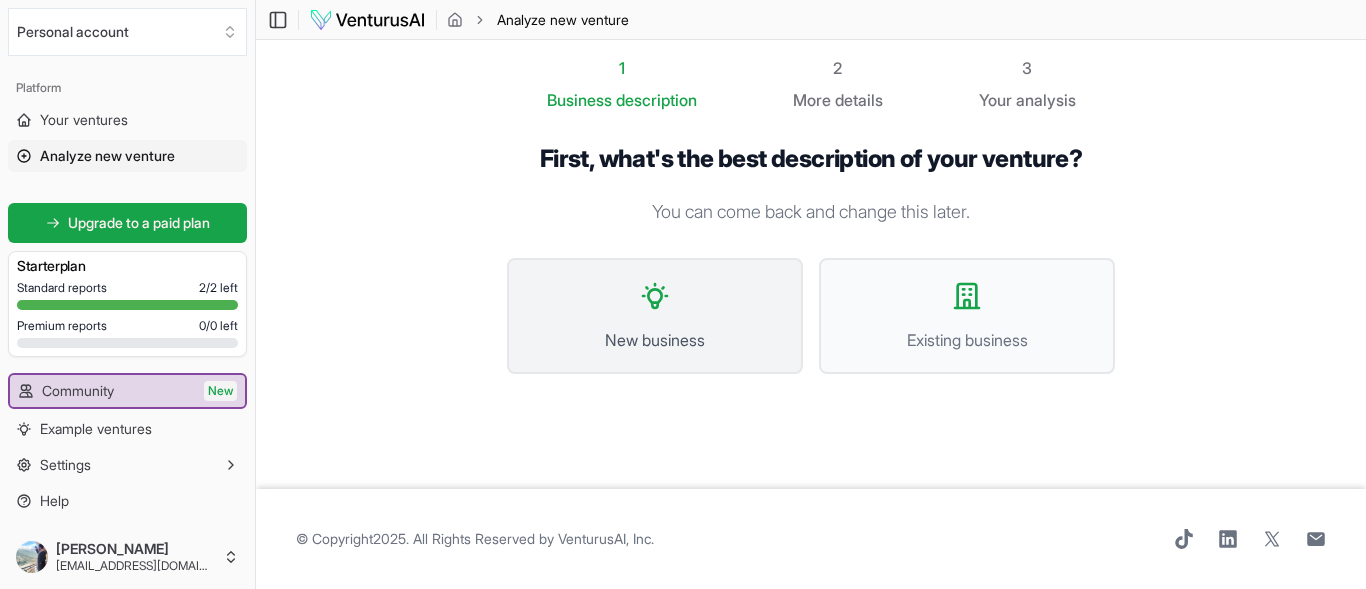 click on "New business" at bounding box center (655, 316) 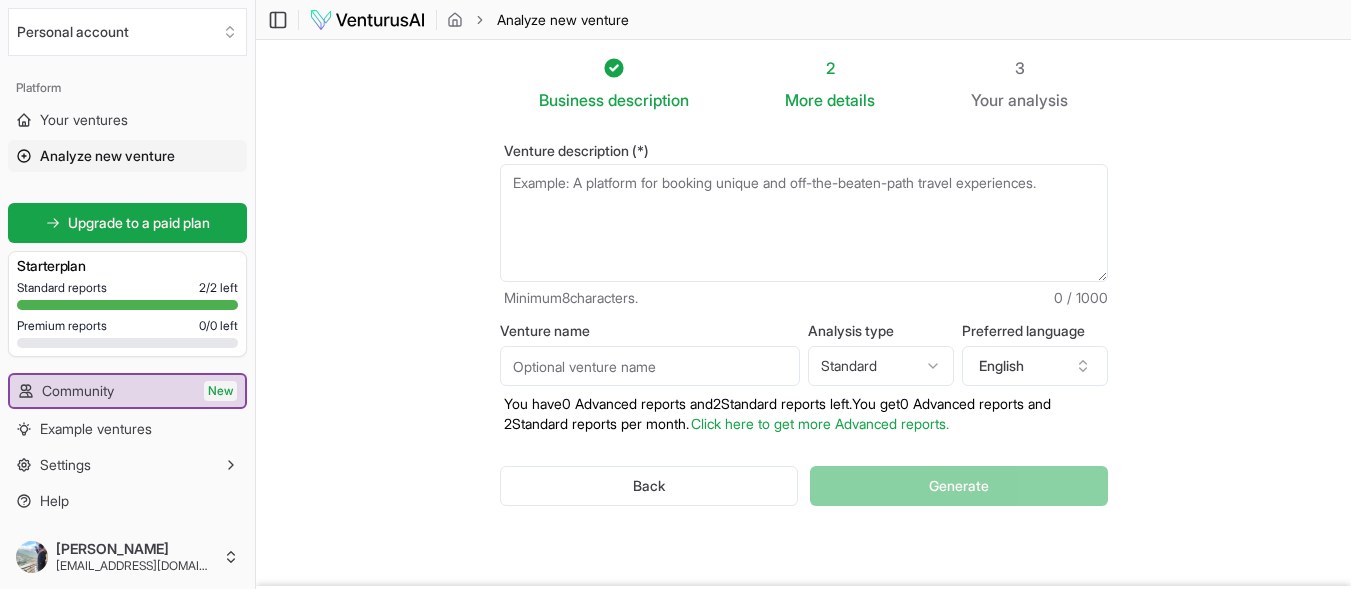 click on "Venture description (*)" at bounding box center [804, 223] 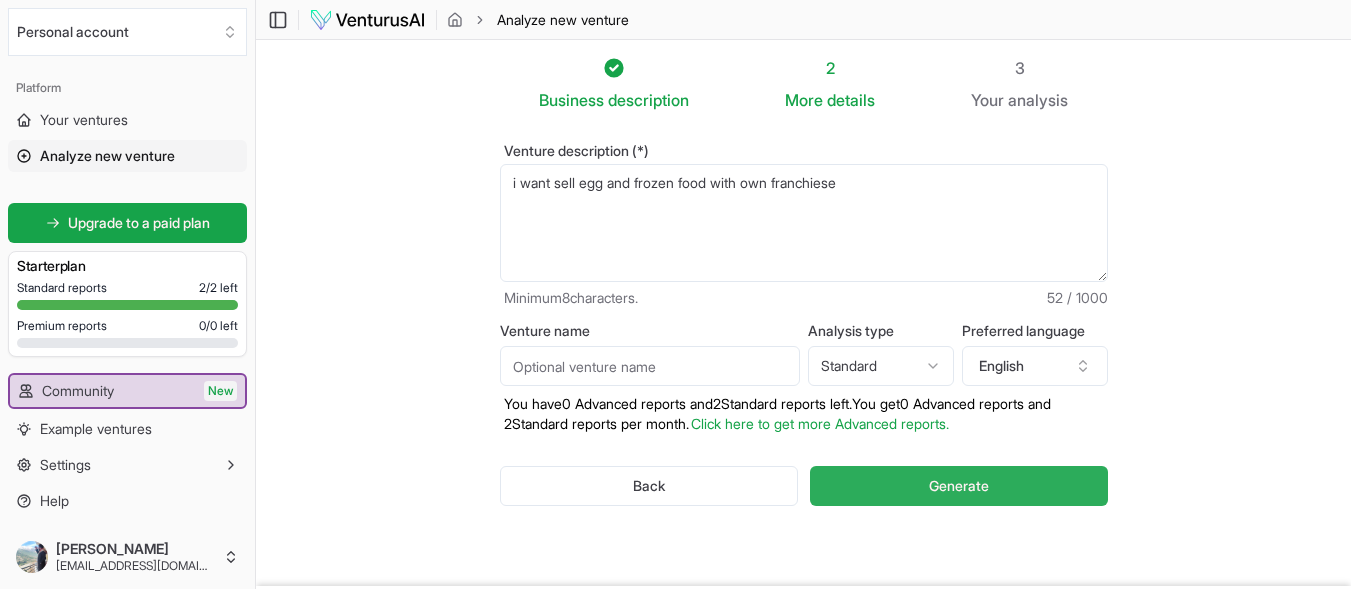 type on "i want sell egg and frozen food with own franchiese" 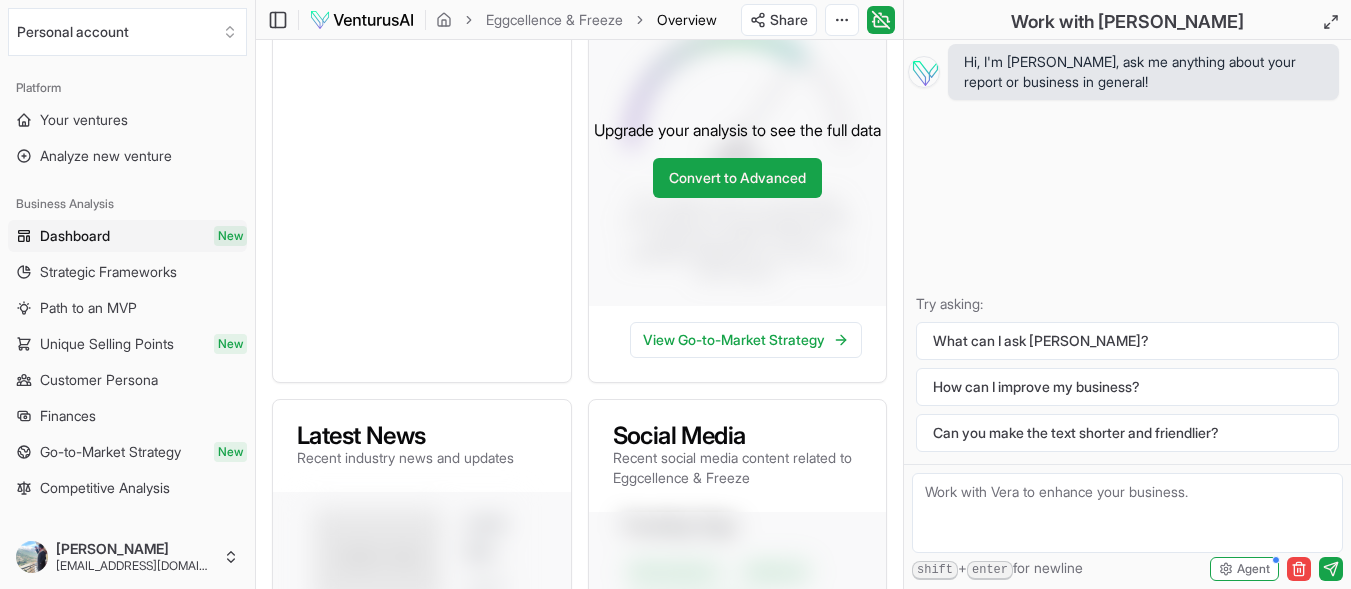 scroll, scrollTop: 420, scrollLeft: 0, axis: vertical 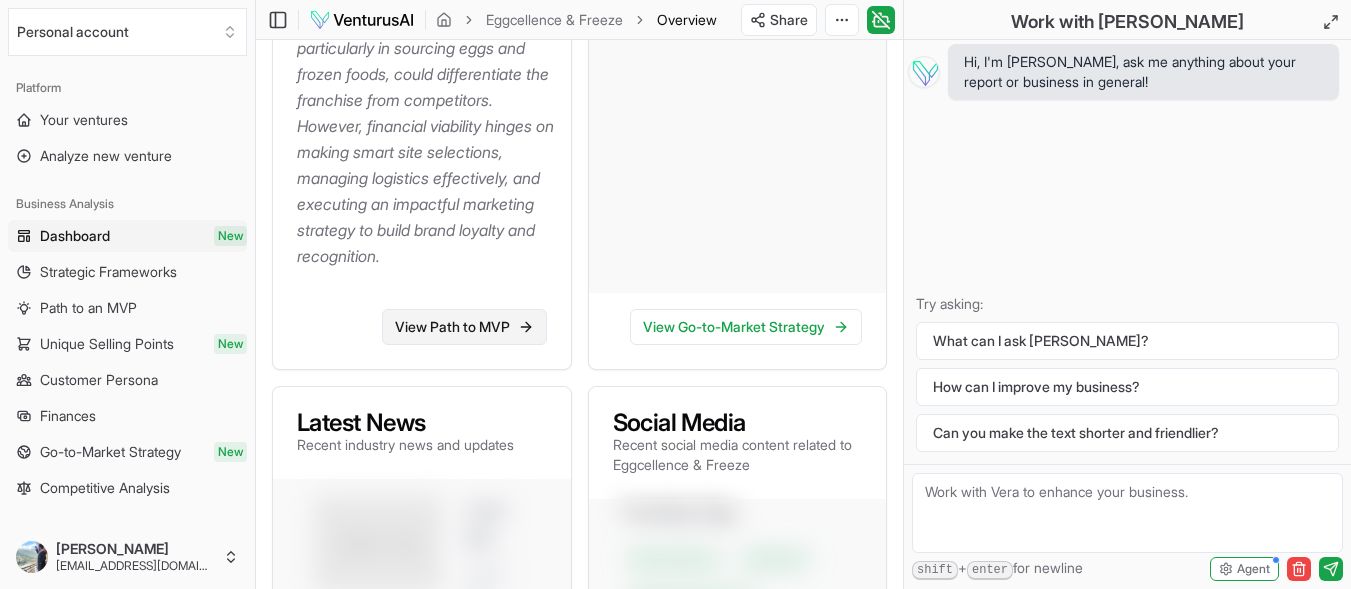 click on "View Path to MVP" at bounding box center [464, 327] 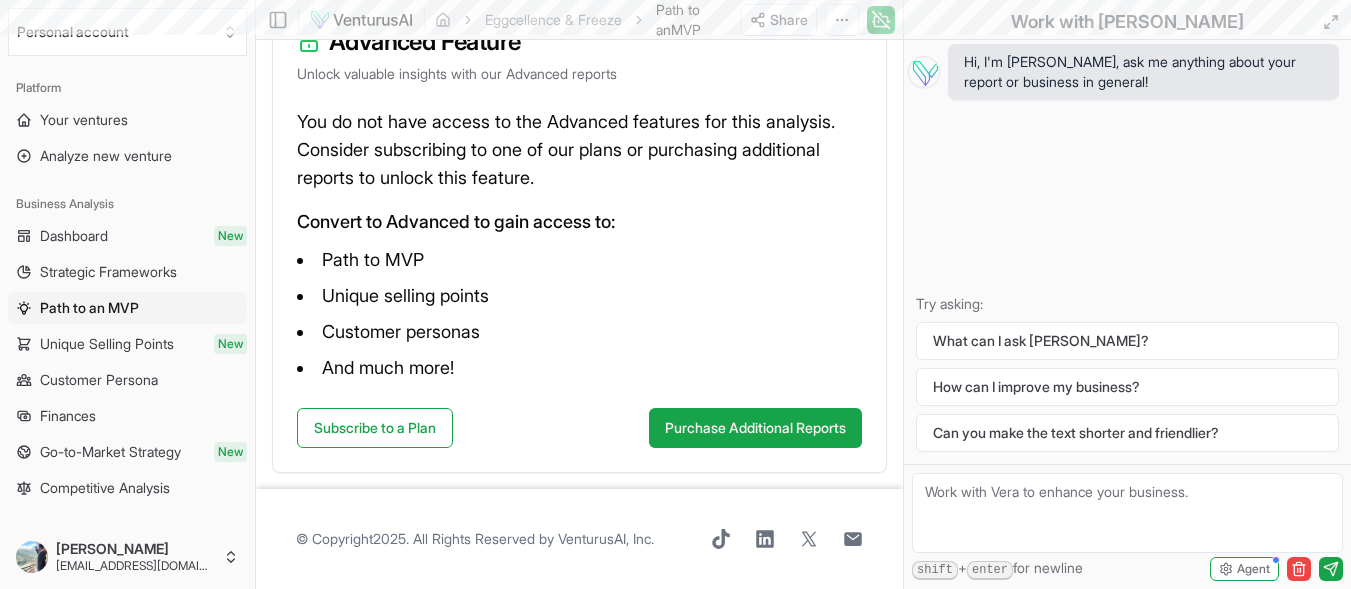 scroll, scrollTop: 0, scrollLeft: 0, axis: both 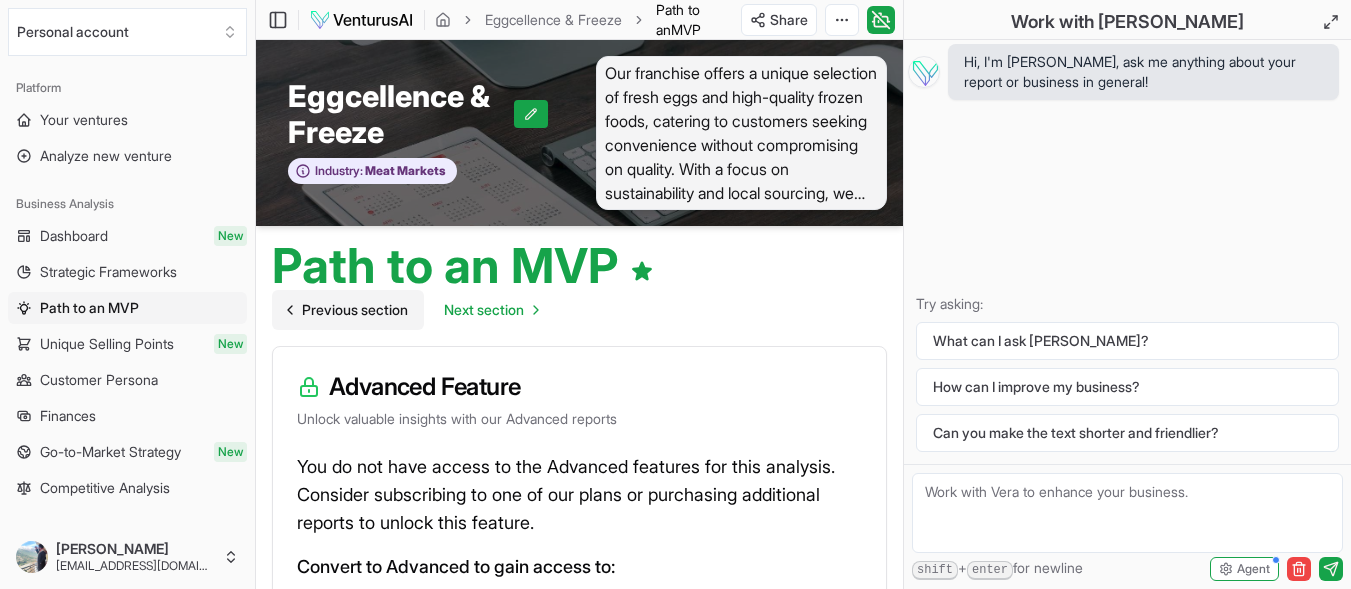 click on "Previous section" at bounding box center [355, 310] 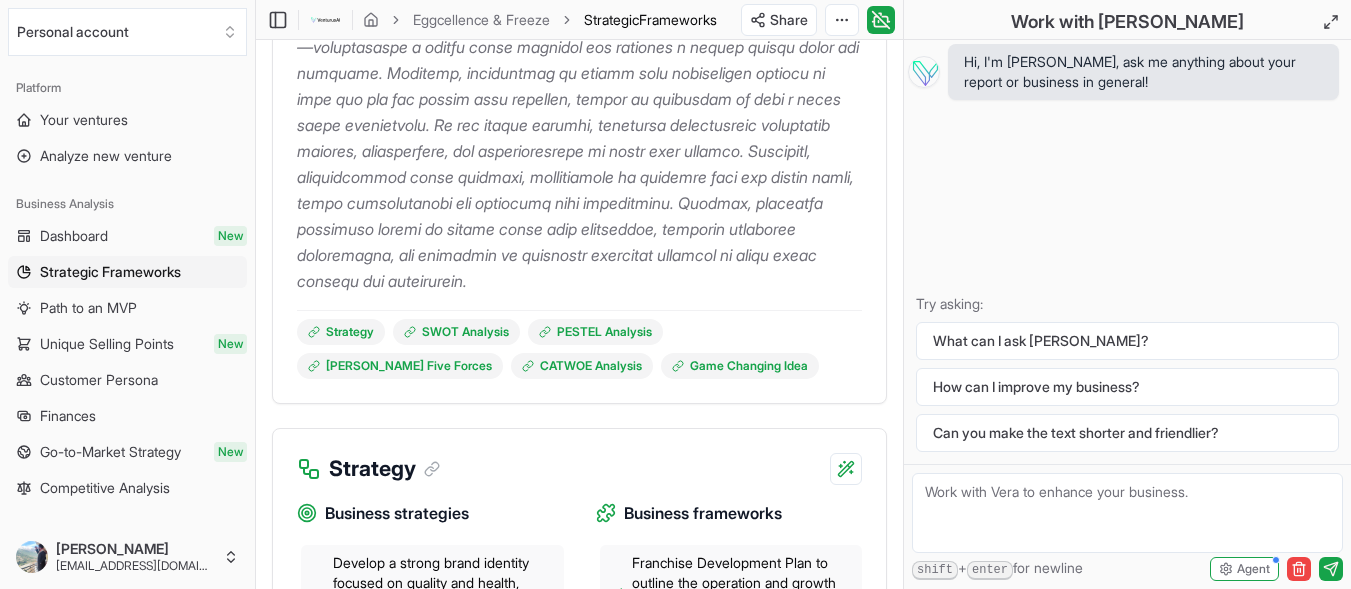scroll, scrollTop: 1030, scrollLeft: 0, axis: vertical 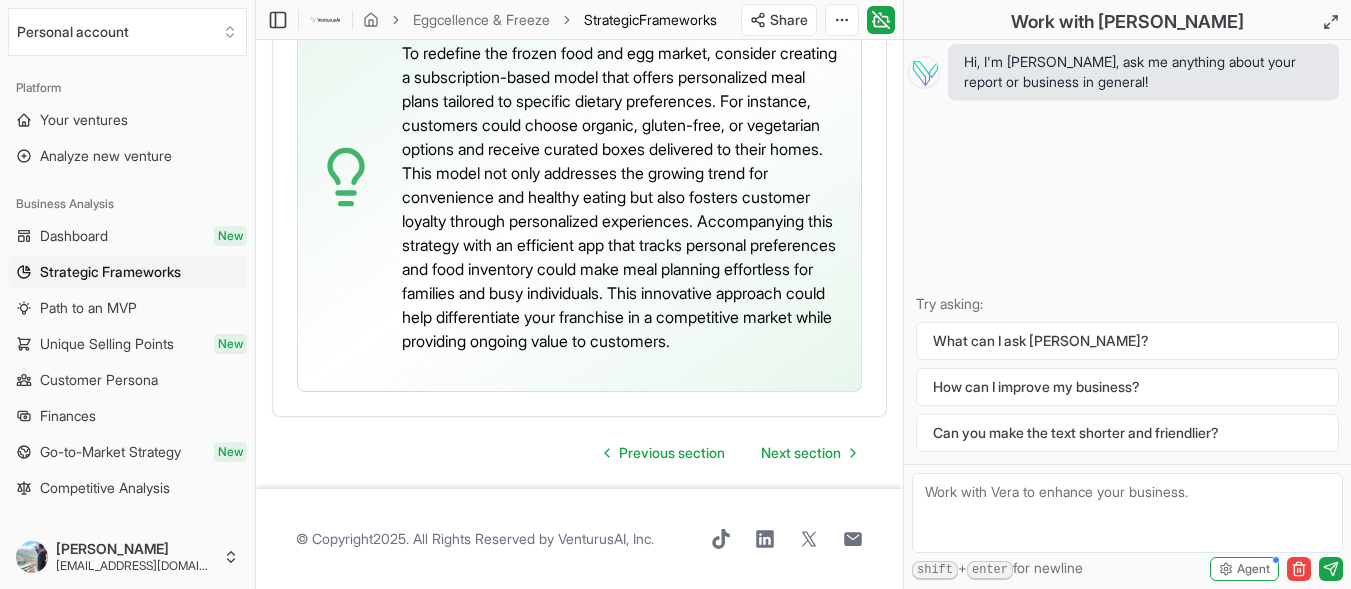 click 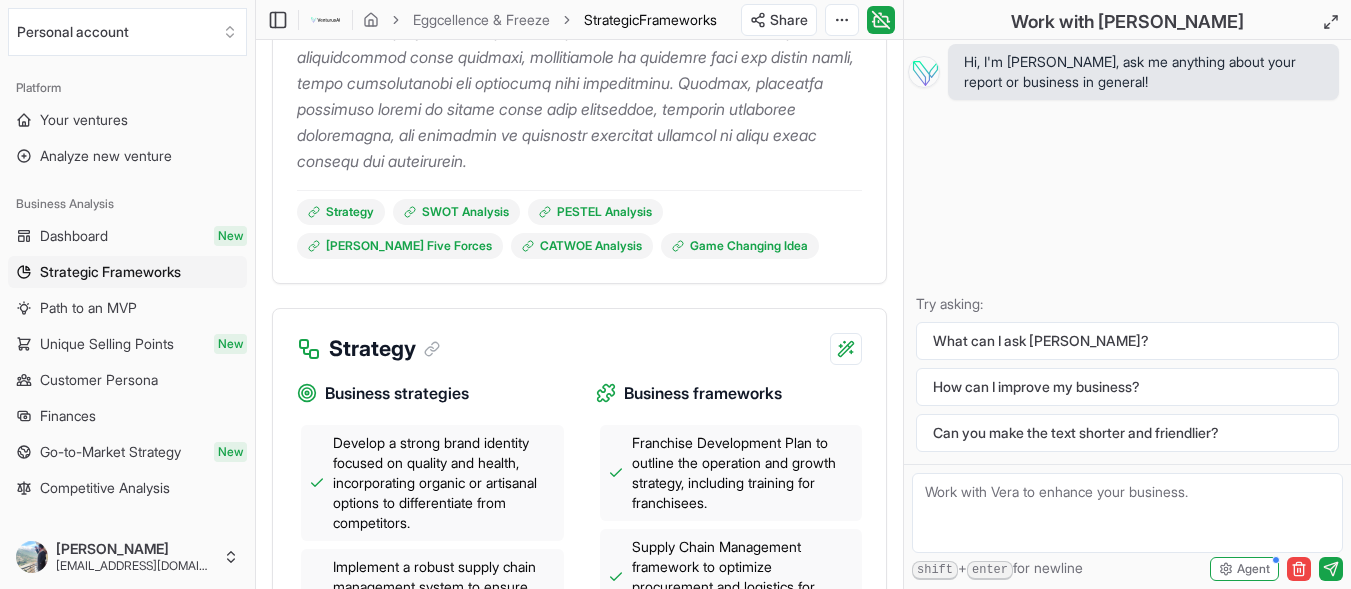 scroll, scrollTop: 374, scrollLeft: 0, axis: vertical 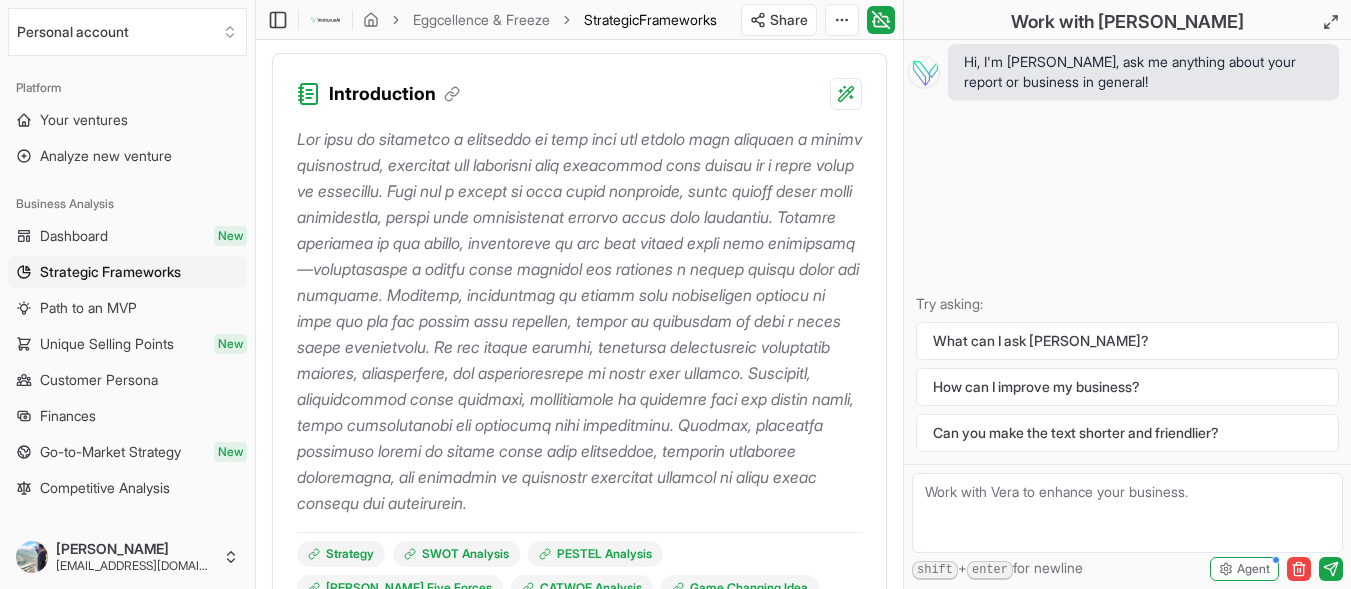 drag, startPoint x: 0, startPoint y: 0, endPoint x: 563, endPoint y: 439, distance: 713.9258 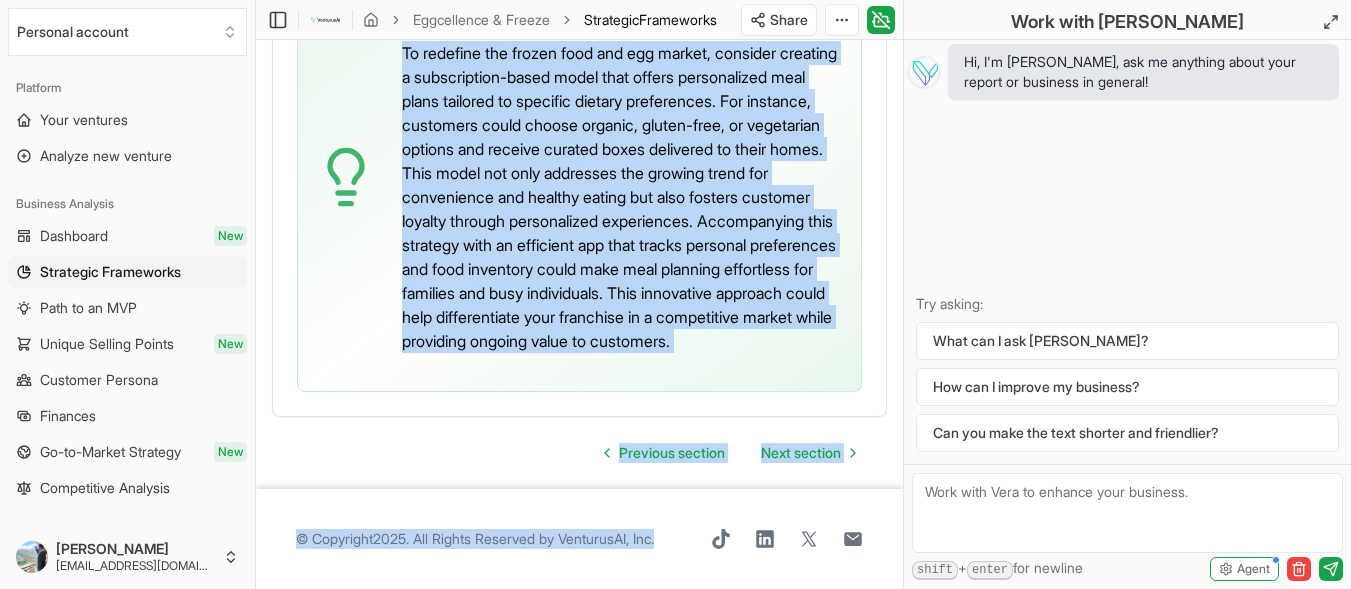 scroll, scrollTop: 6305, scrollLeft: 0, axis: vertical 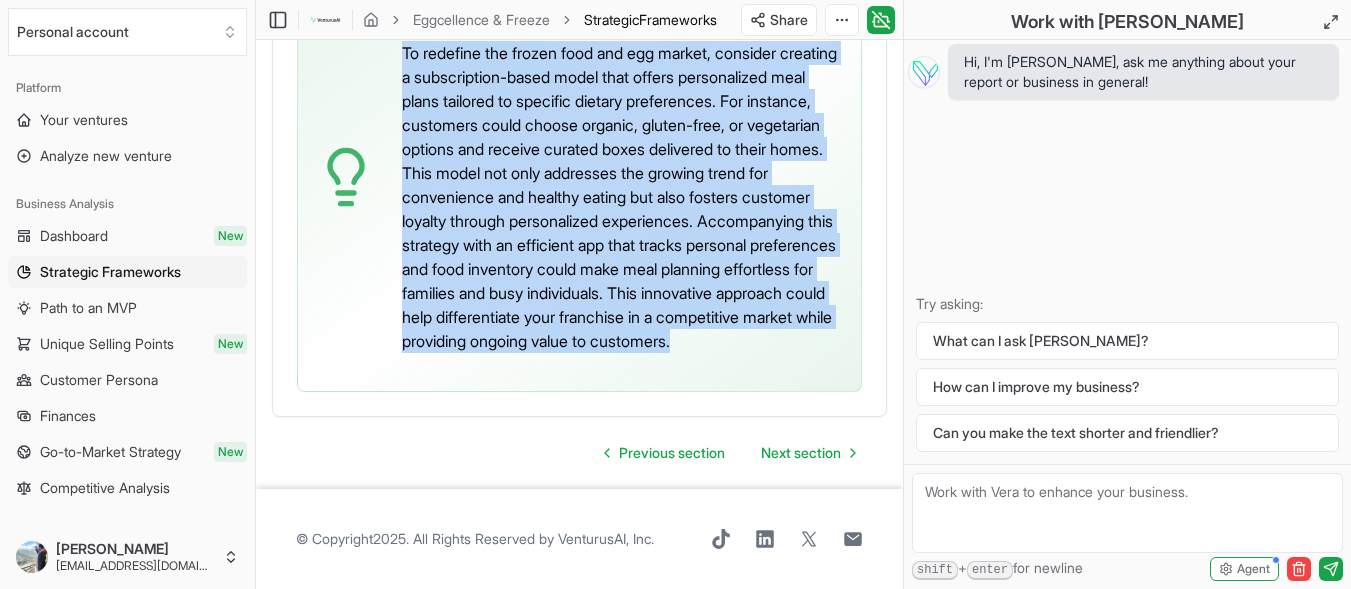 drag, startPoint x: 292, startPoint y: 79, endPoint x: 832, endPoint y: 369, distance: 612.9437 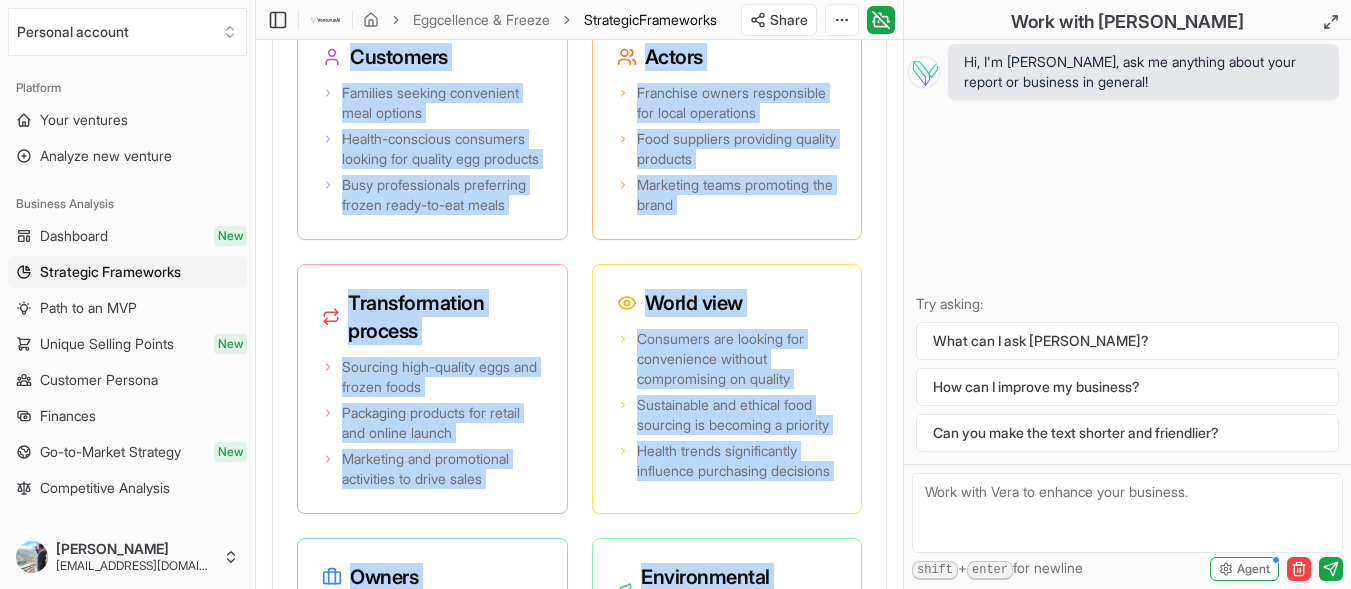 scroll, scrollTop: 5146, scrollLeft: 0, axis: vertical 